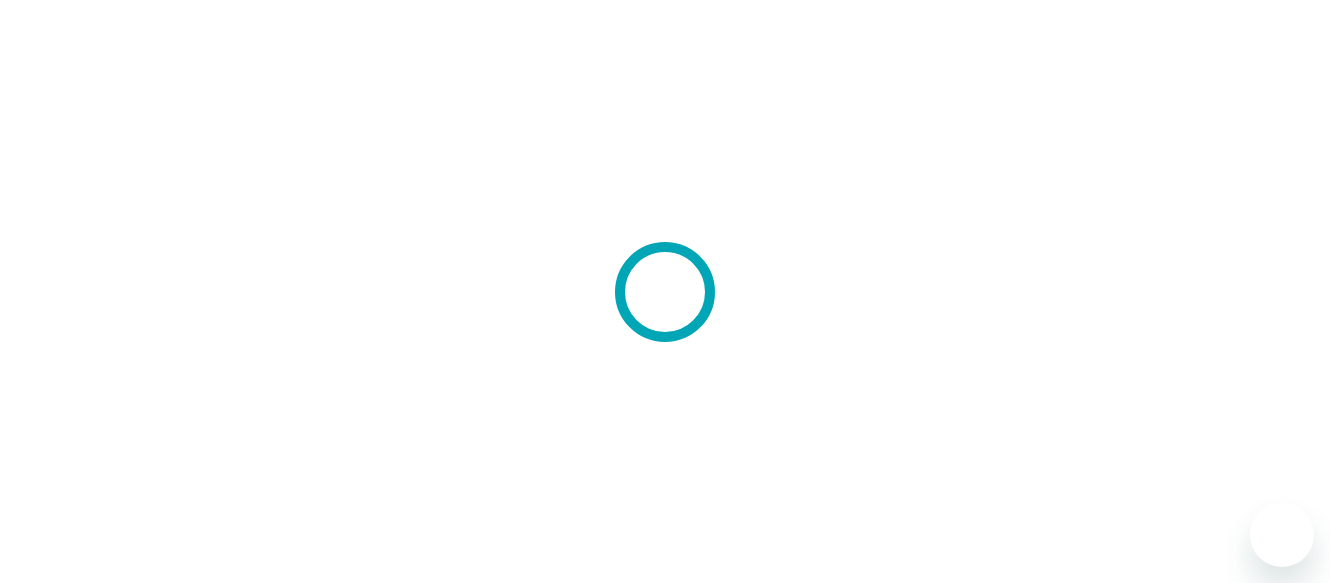 scroll, scrollTop: 0, scrollLeft: 0, axis: both 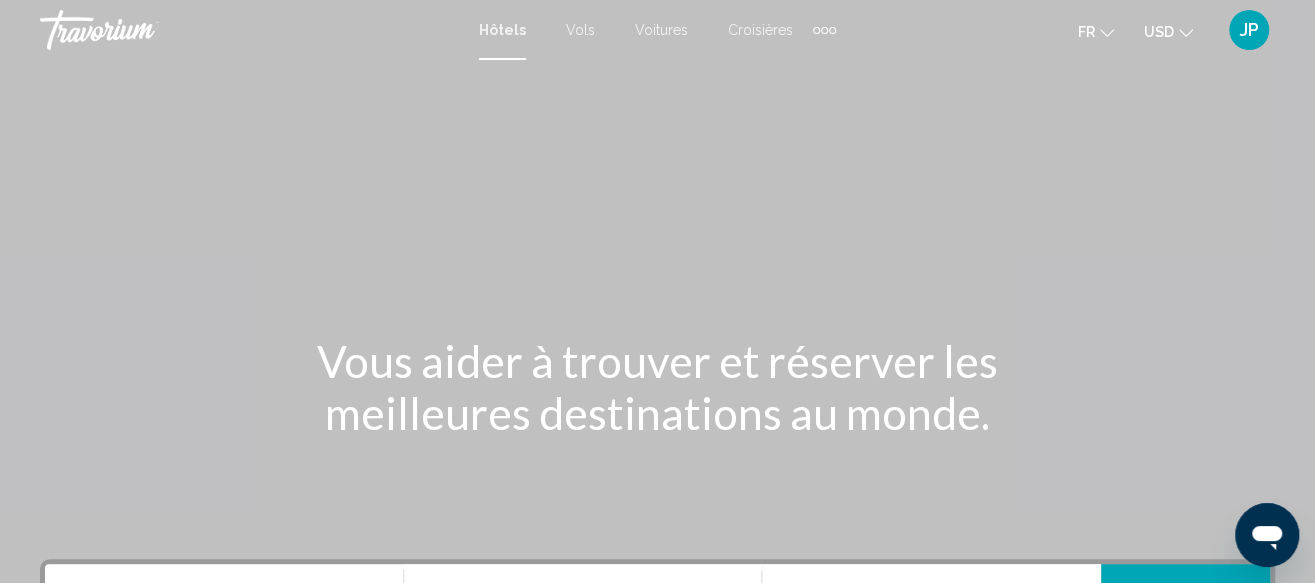 click at bounding box center [824, 30] 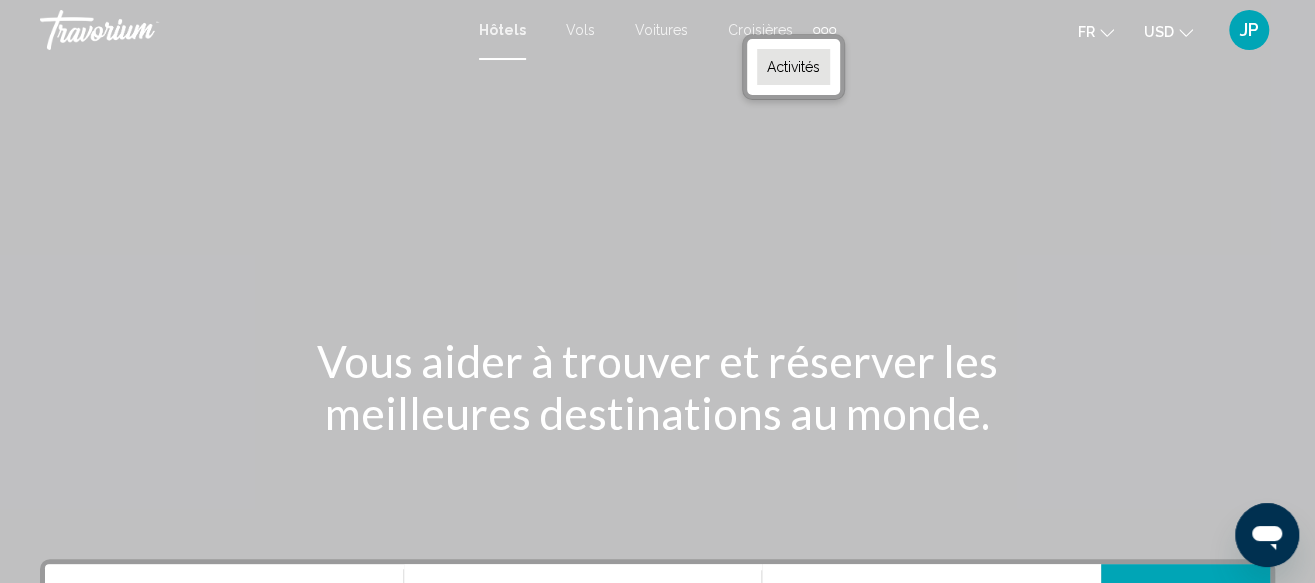 click on "Activités" at bounding box center [793, 67] 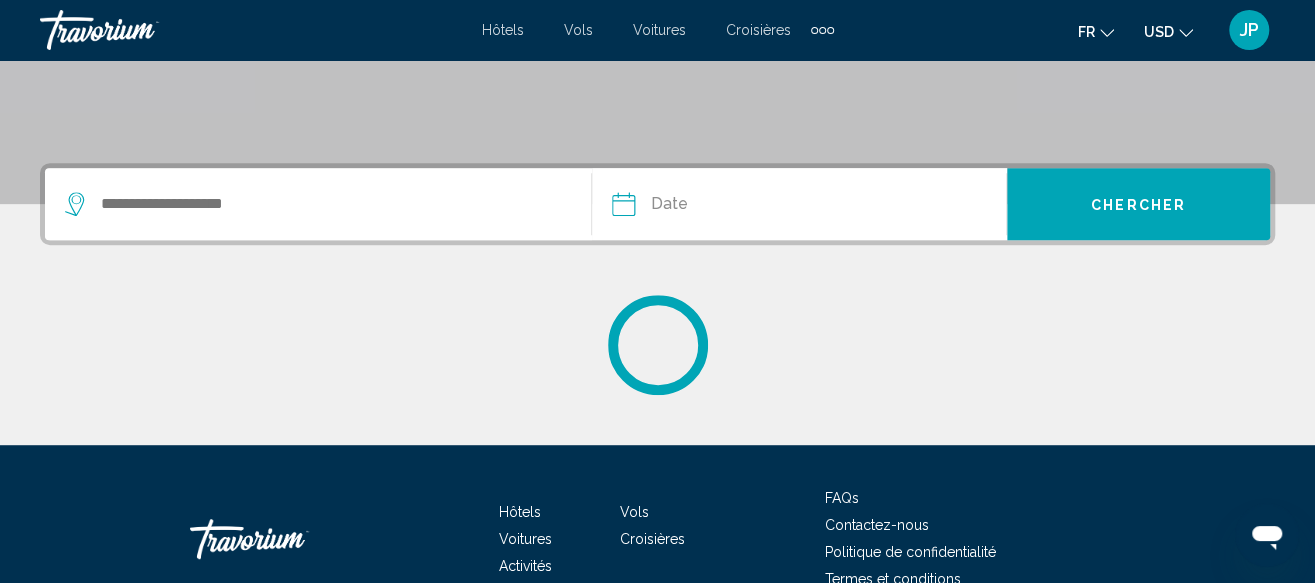 scroll, scrollTop: 400, scrollLeft: 0, axis: vertical 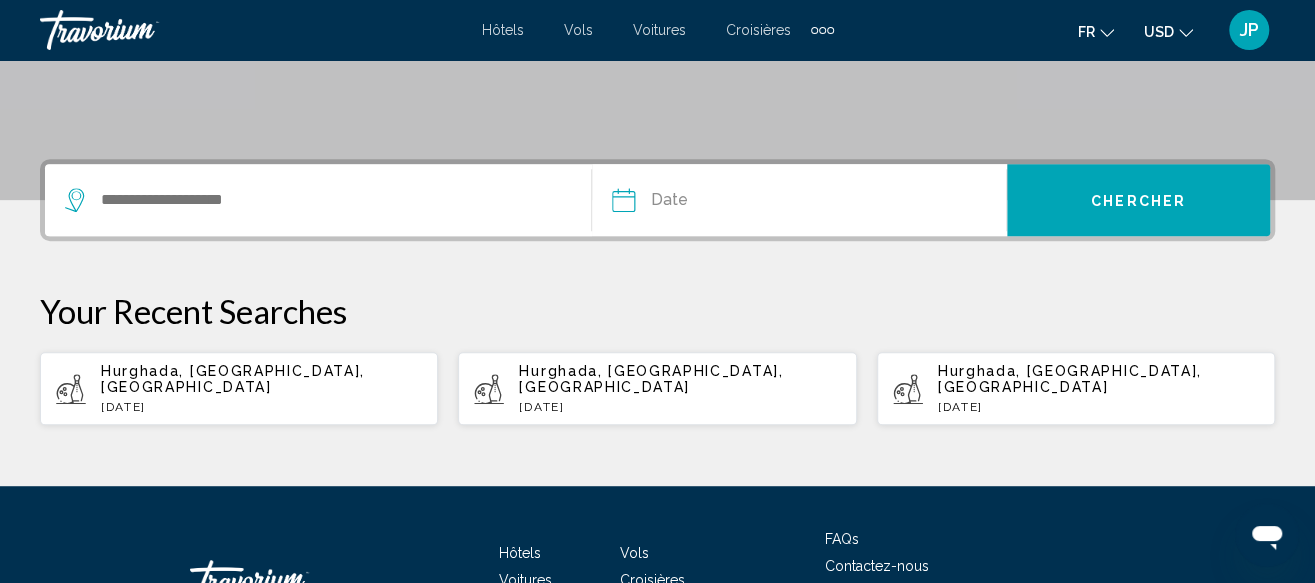 click on "[DATE]" at bounding box center [261, 407] 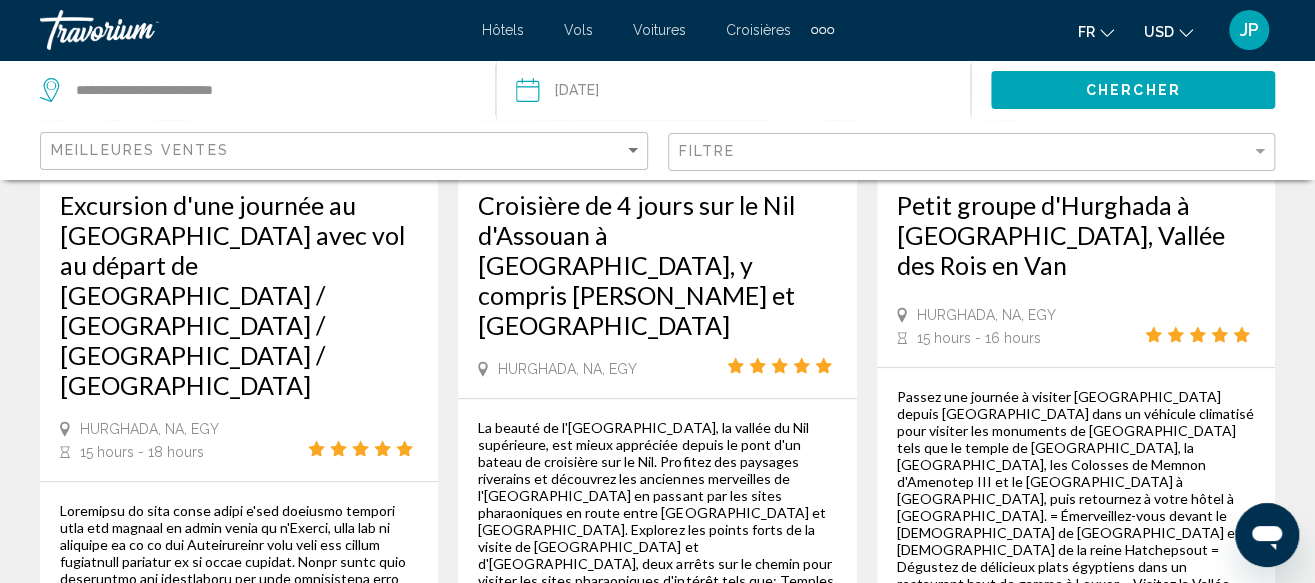scroll, scrollTop: 0, scrollLeft: 0, axis: both 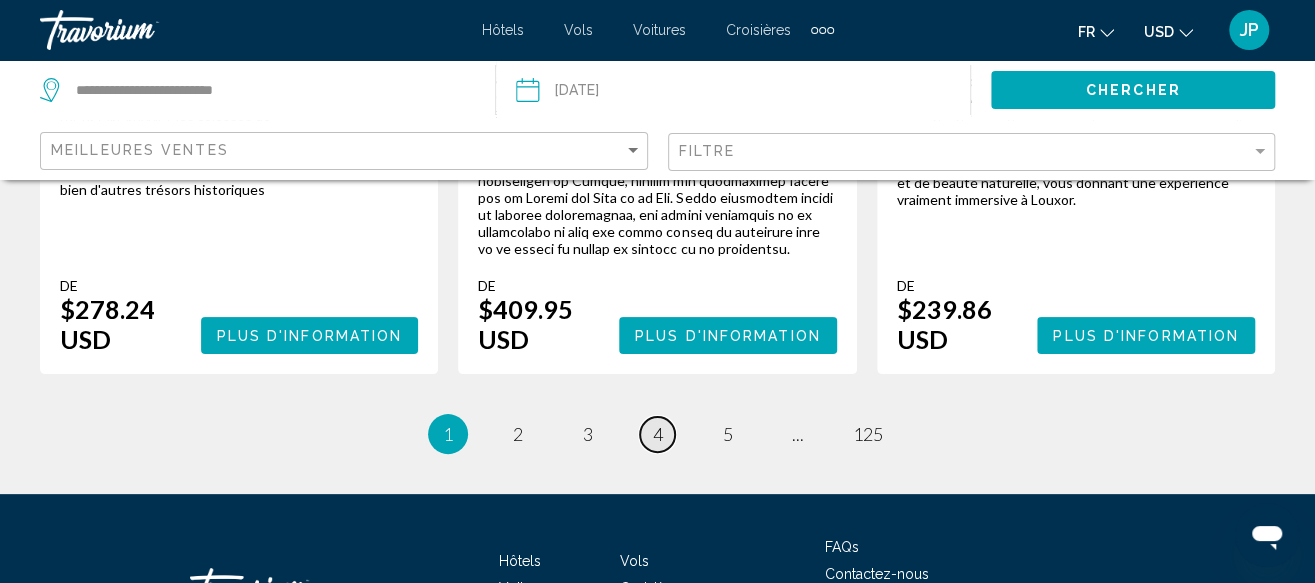 click on "page  4" at bounding box center (657, 434) 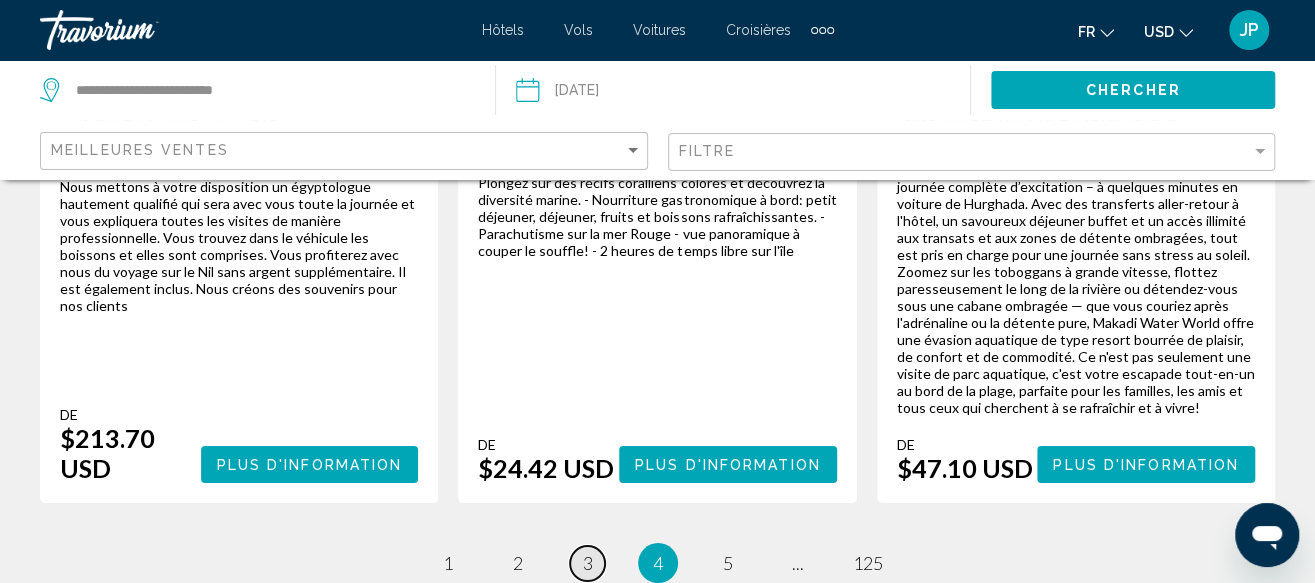 click on "3" at bounding box center [588, 563] 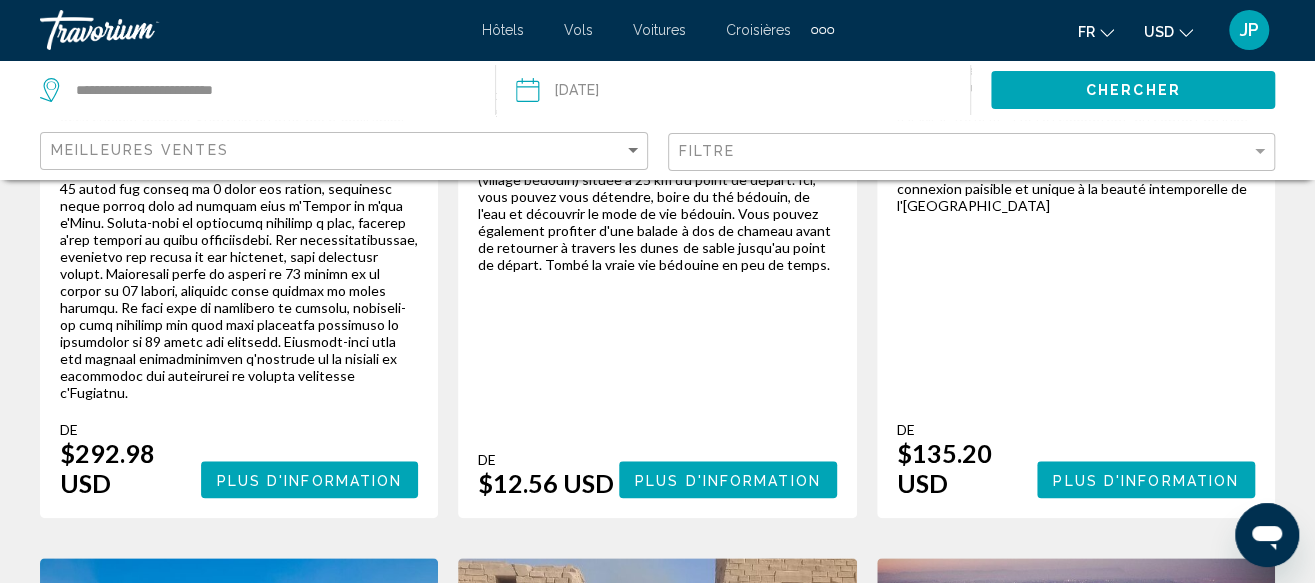 scroll, scrollTop: 800, scrollLeft: 0, axis: vertical 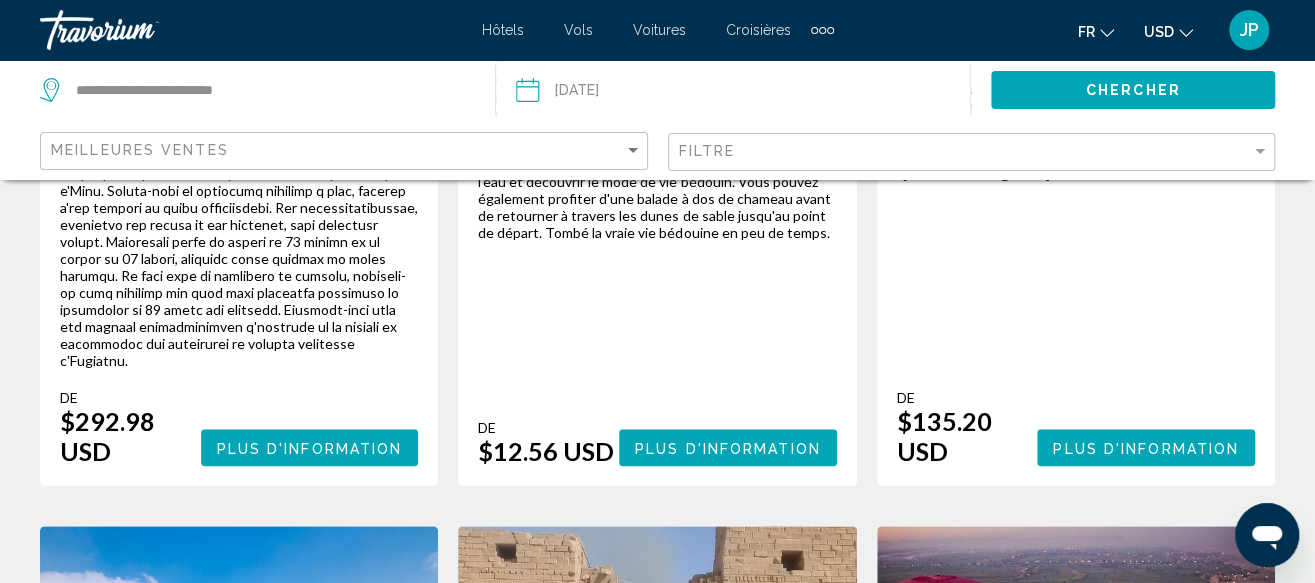click on "Plus d'information" at bounding box center [728, 448] 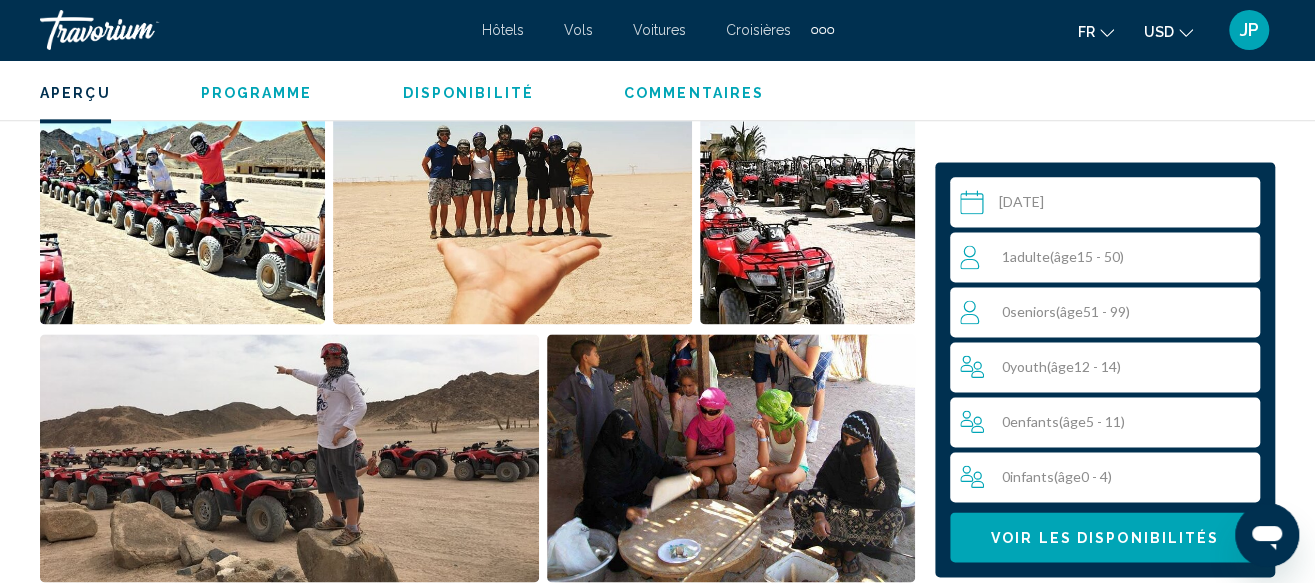 scroll, scrollTop: 1243, scrollLeft: 0, axis: vertical 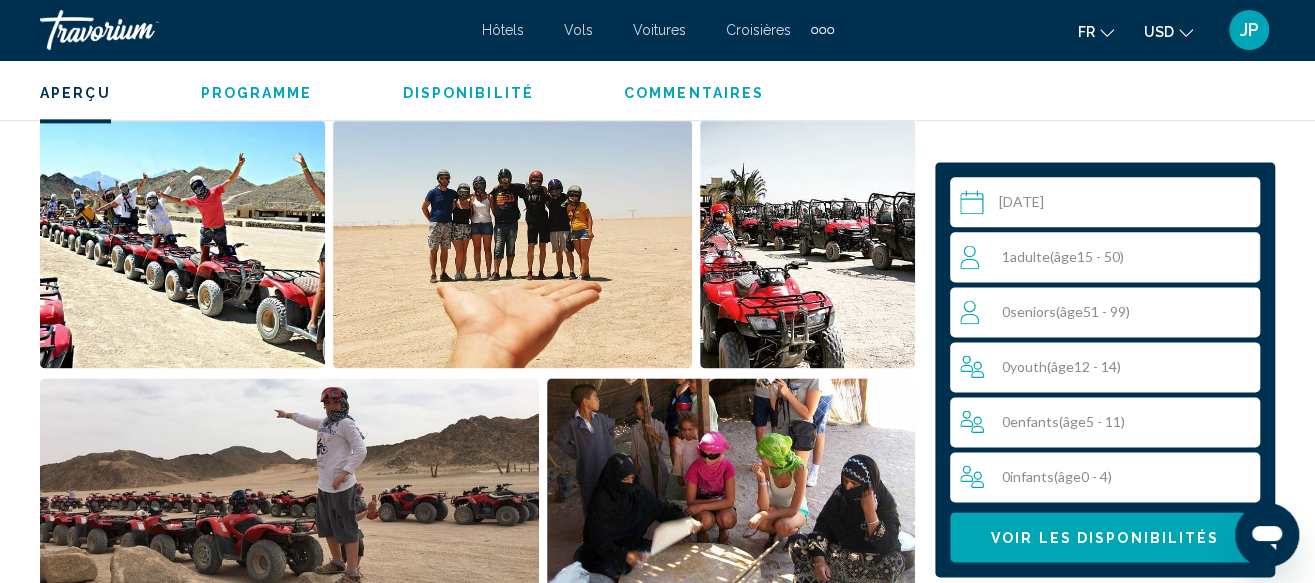 click on "1  Adulte Adultes  ( âge  15 - 50)" at bounding box center [1109, 257] 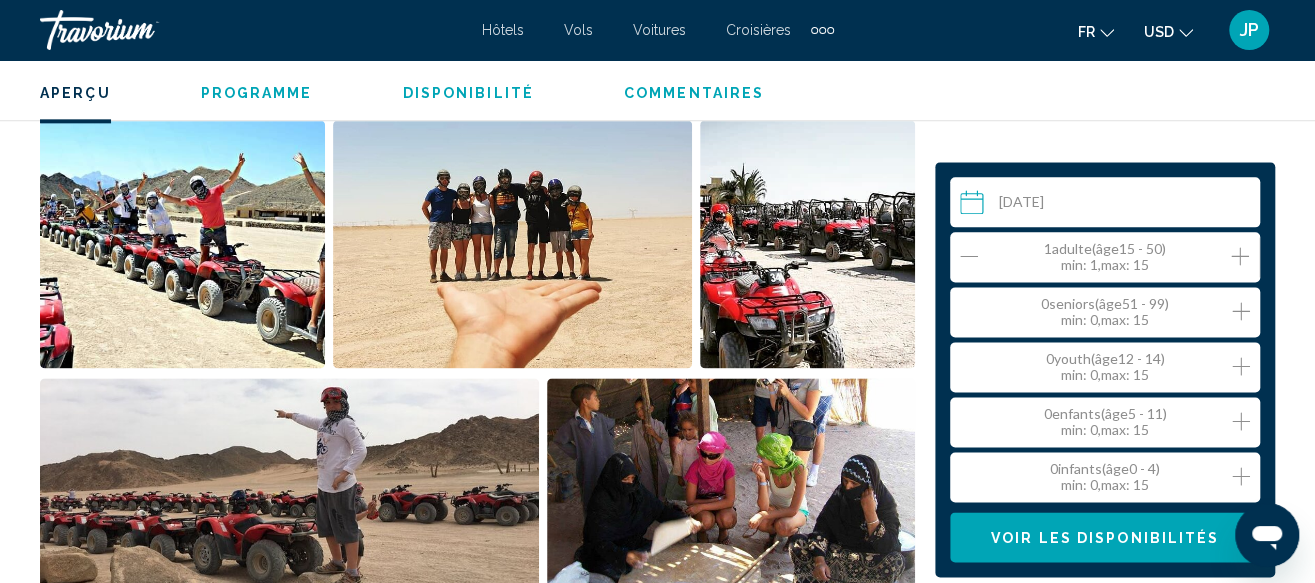 click 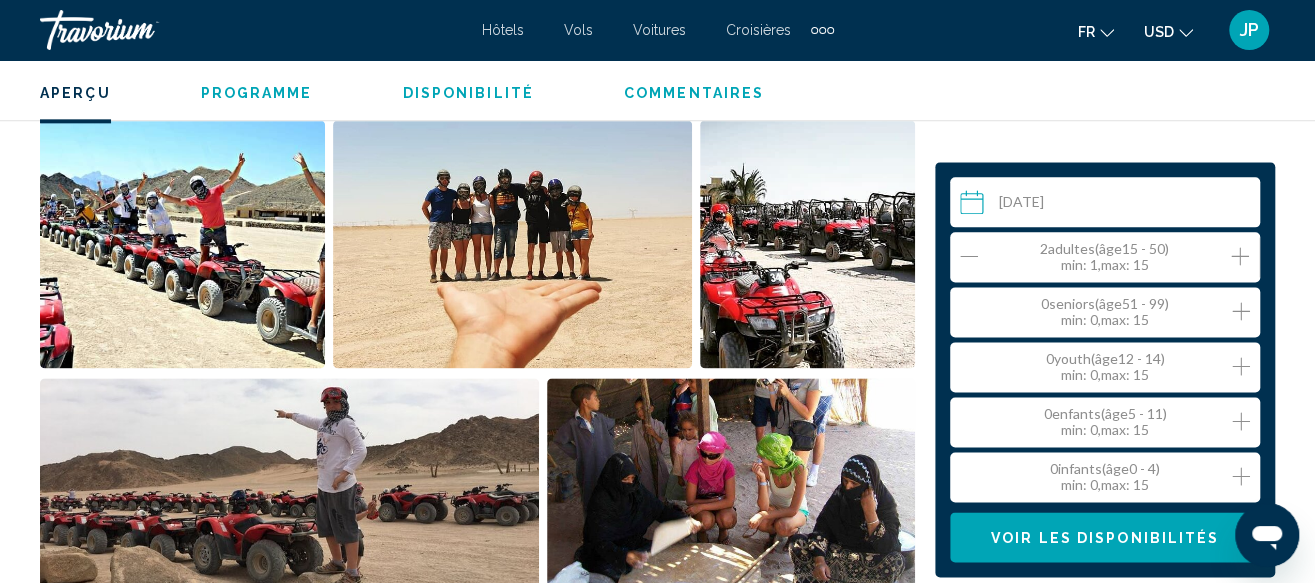 click 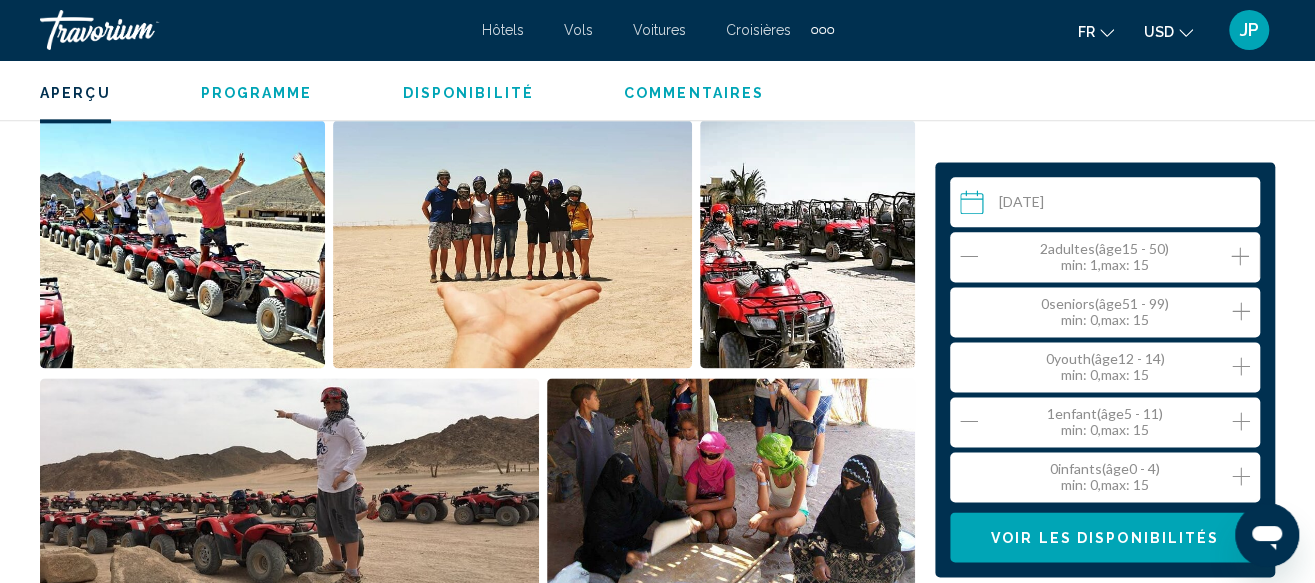 click 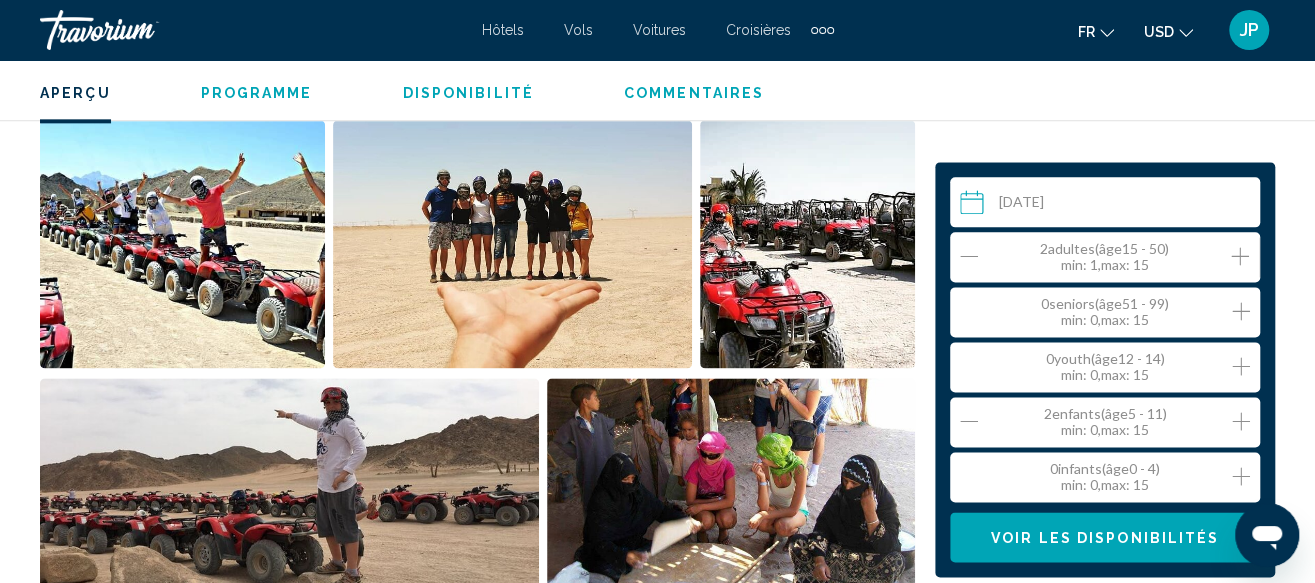click on "Voir les disponibilités" at bounding box center (1105, 538) 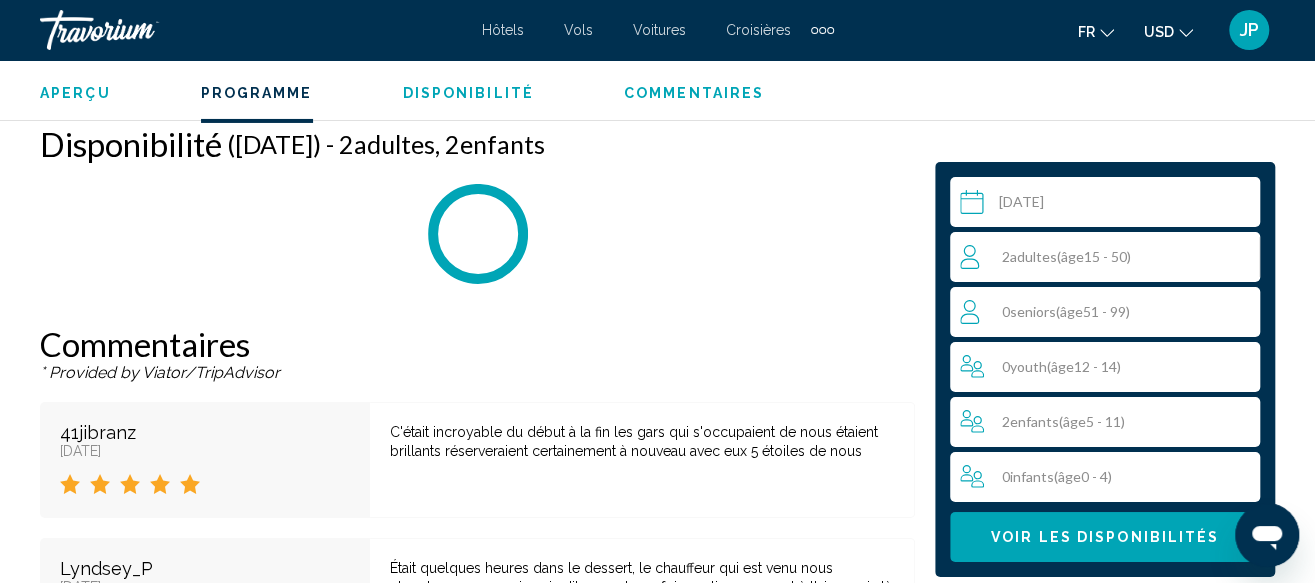 scroll, scrollTop: 3612, scrollLeft: 0, axis: vertical 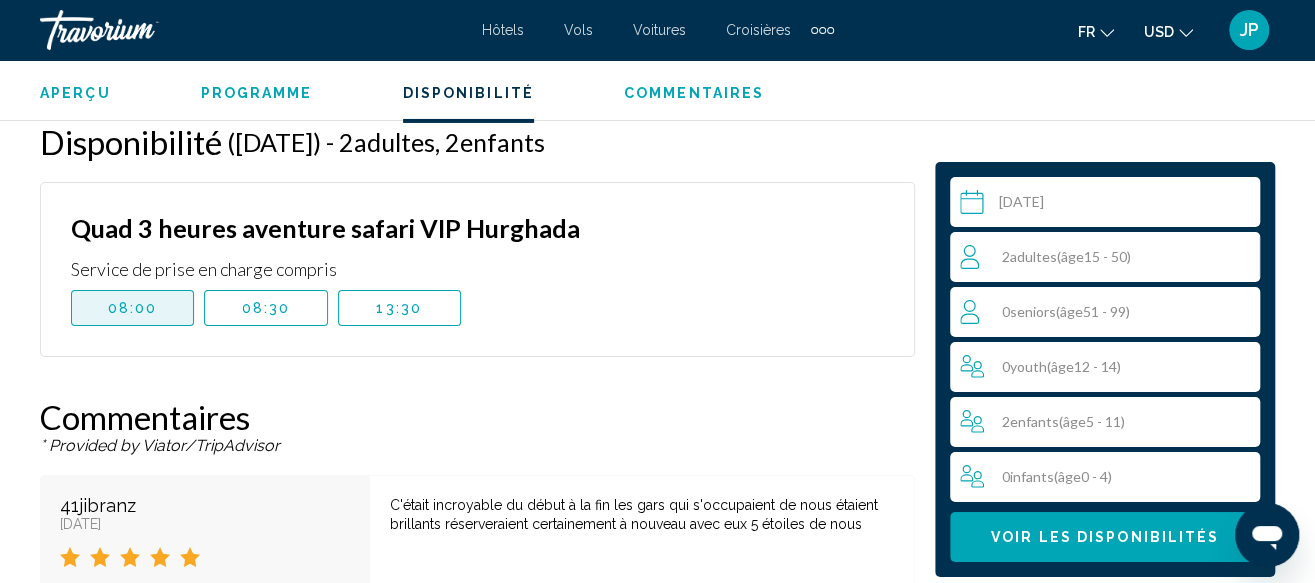 click on "08:00" at bounding box center (132, 308) 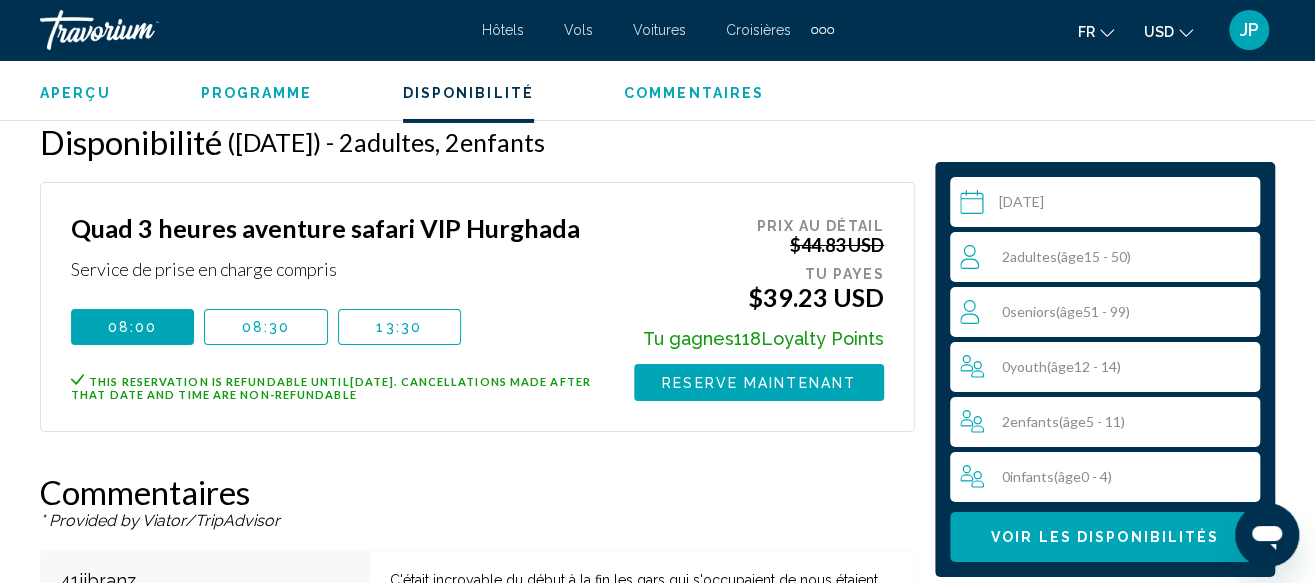 click on "Reserve maintenant" at bounding box center [759, 383] 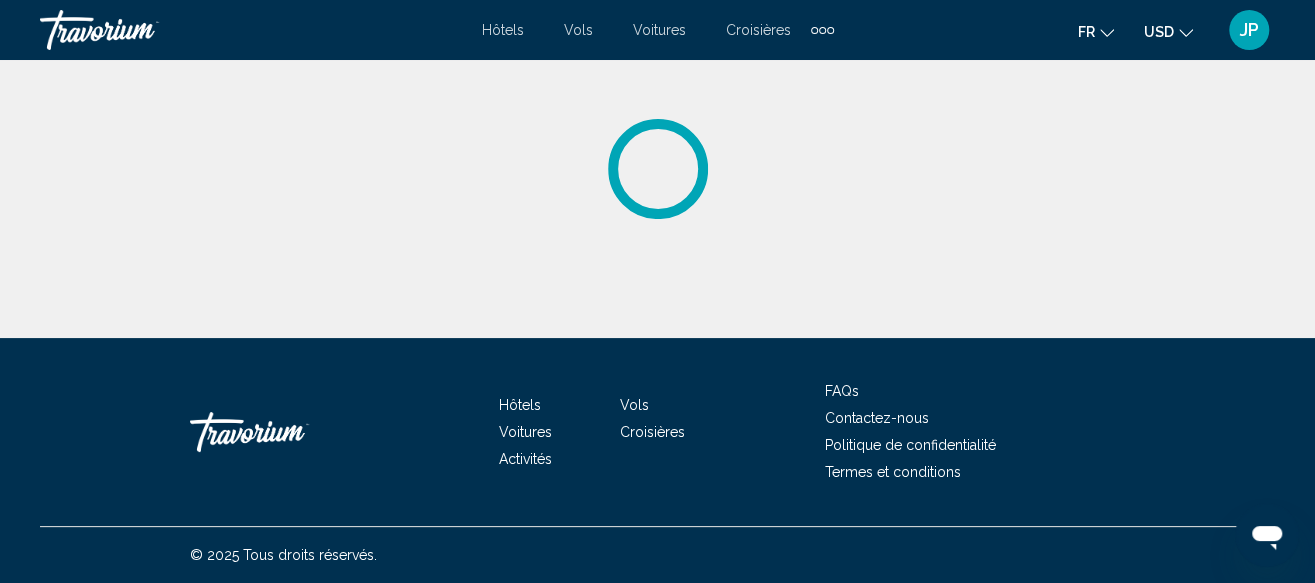 scroll, scrollTop: 0, scrollLeft: 0, axis: both 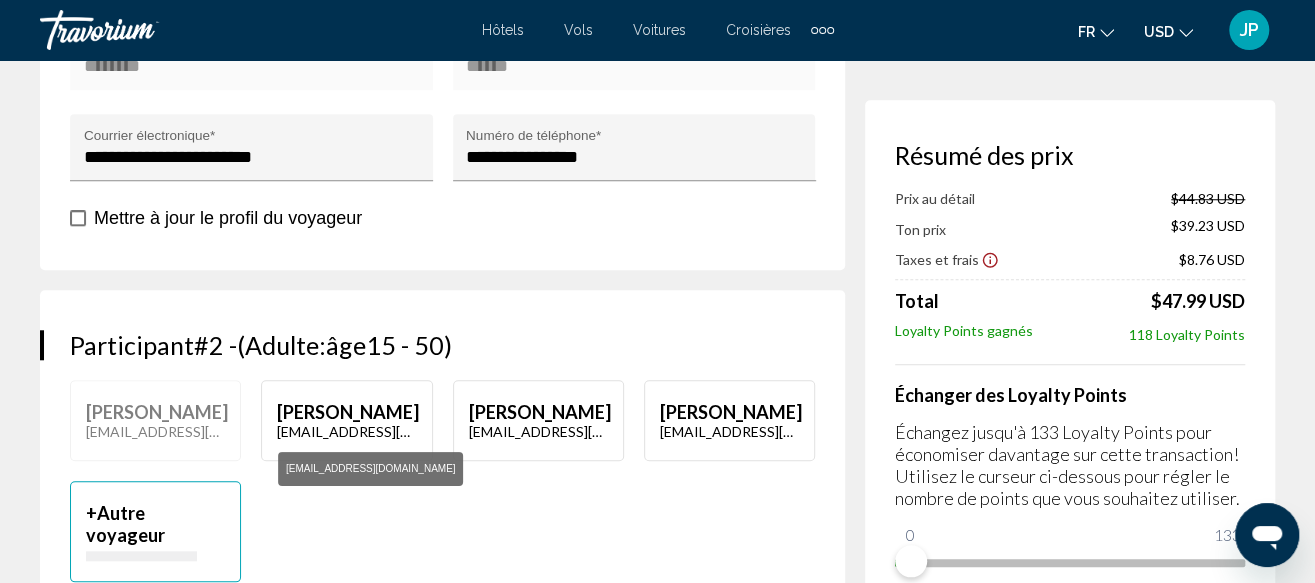 click on "[EMAIL_ADDRESS][DOMAIN_NAME]" at bounding box center [346, -116] 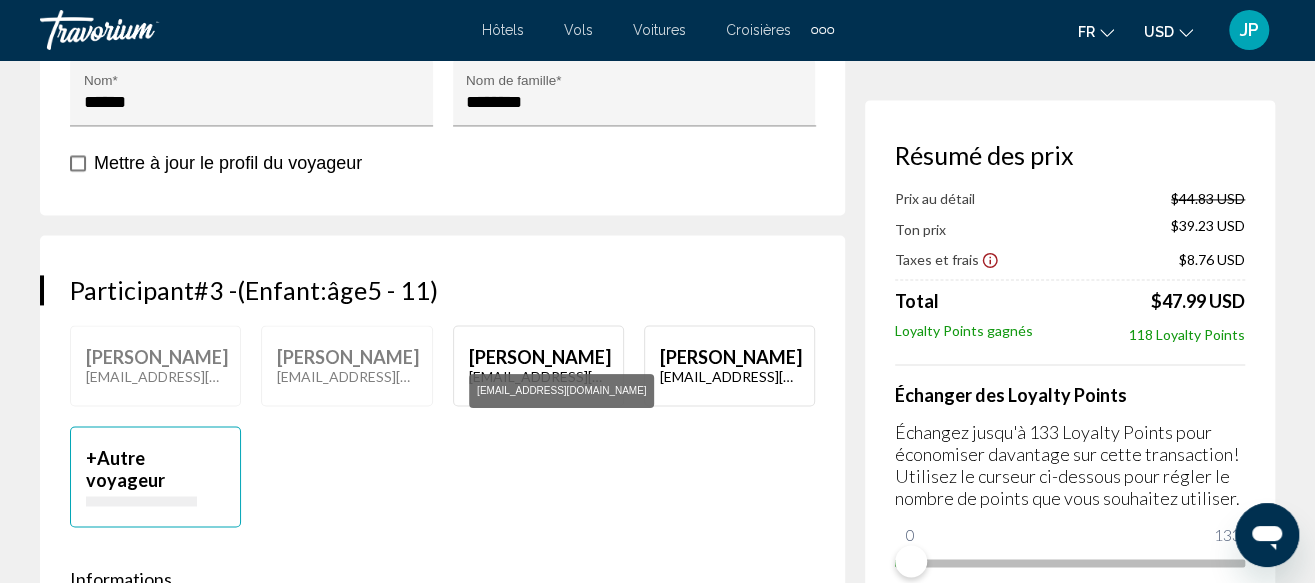 click on "[EMAIL_ADDRESS][DOMAIN_NAME]" at bounding box center [538, -716] 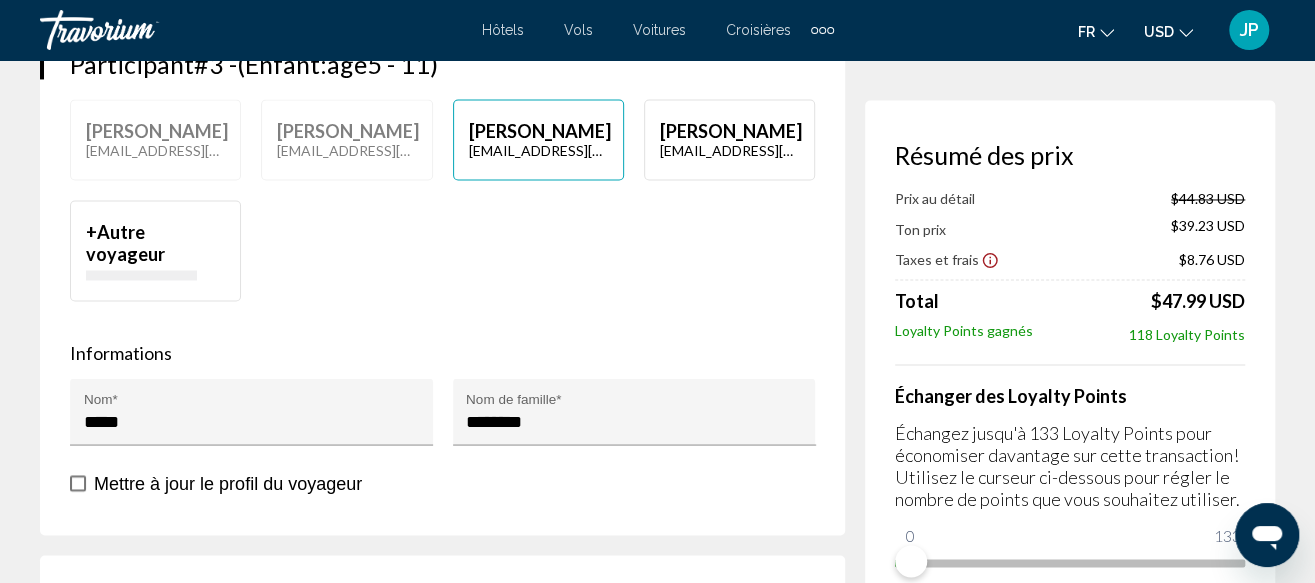 scroll, scrollTop: 1900, scrollLeft: 0, axis: vertical 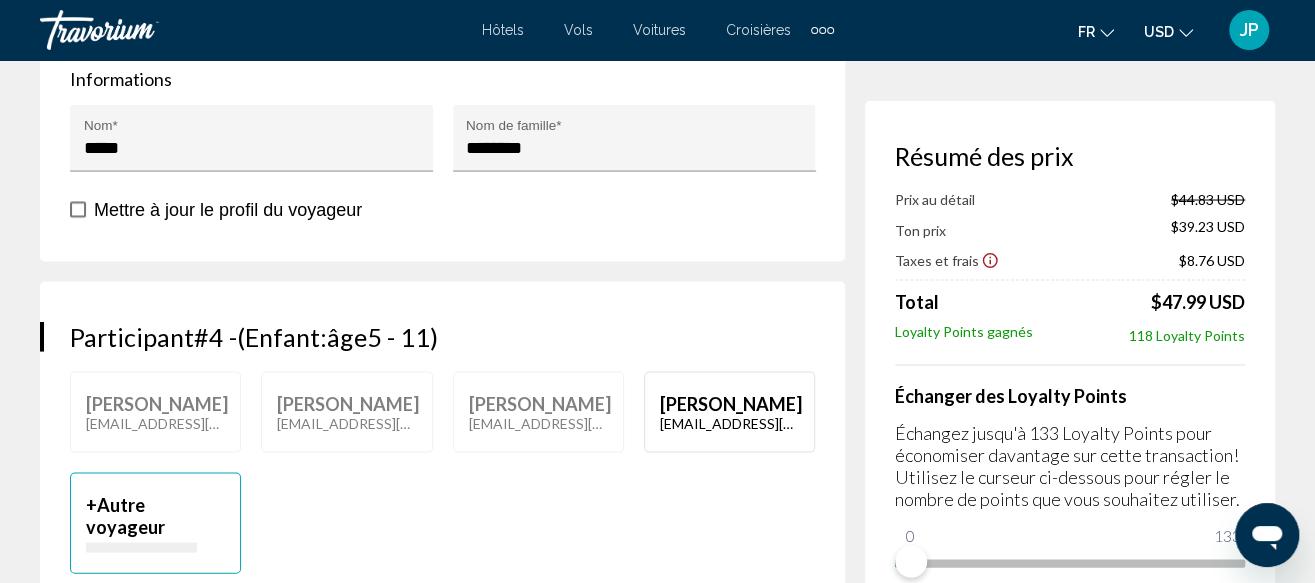 click on "[PERSON_NAME]" at bounding box center (729, -1235) 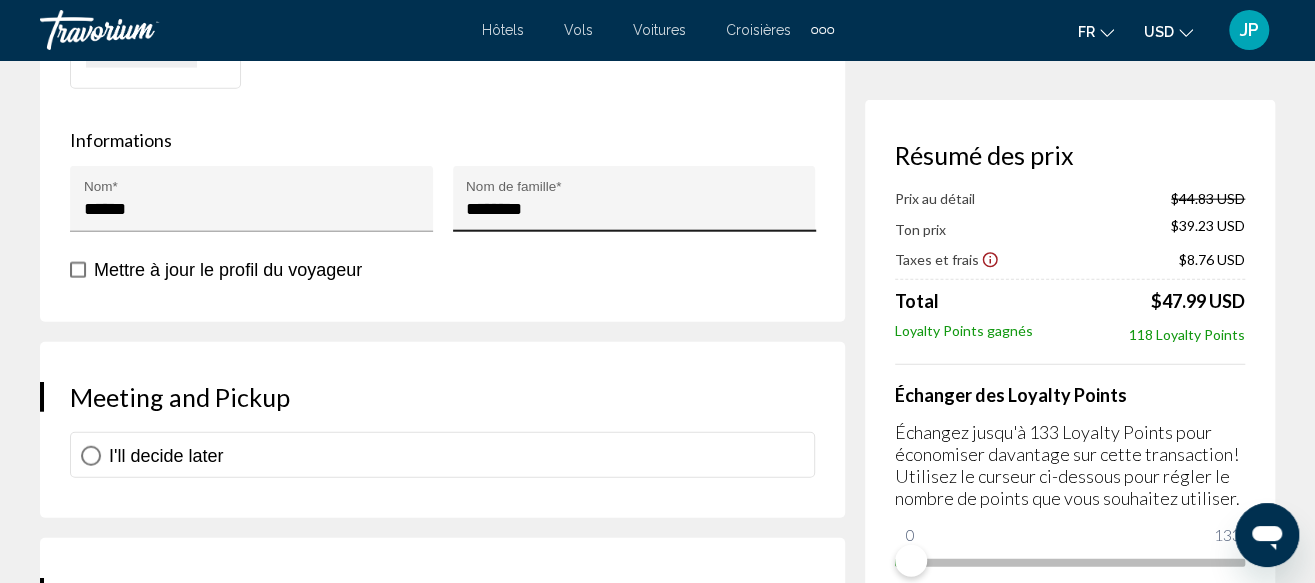scroll, scrollTop: 2600, scrollLeft: 0, axis: vertical 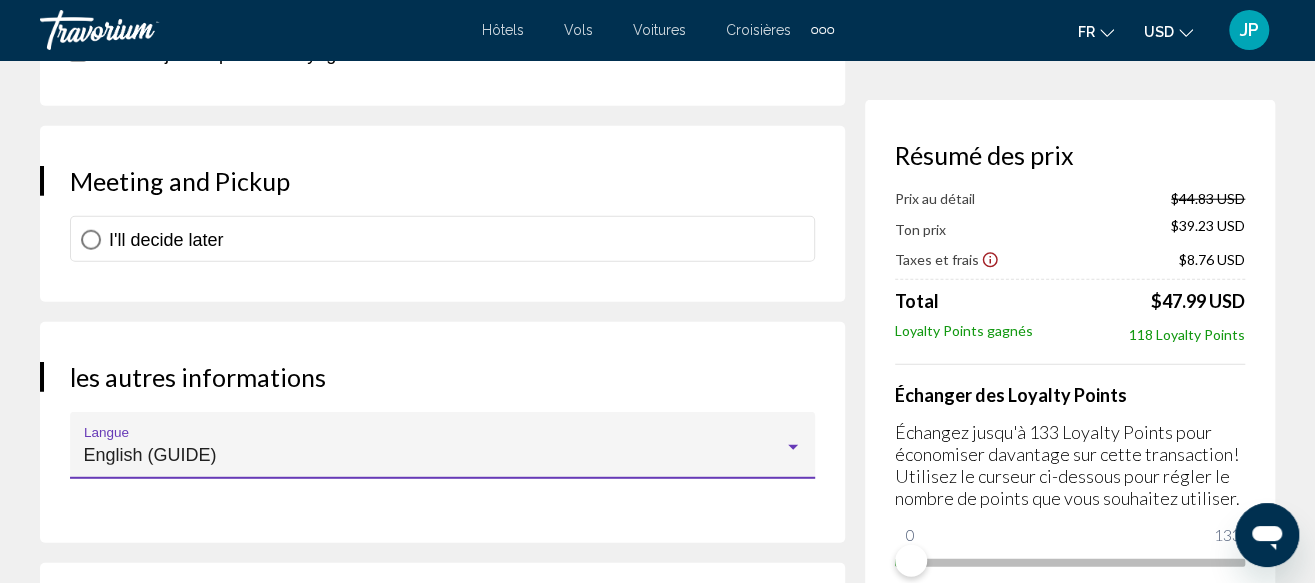 click on "English (GUIDE)" at bounding box center (434, 455) 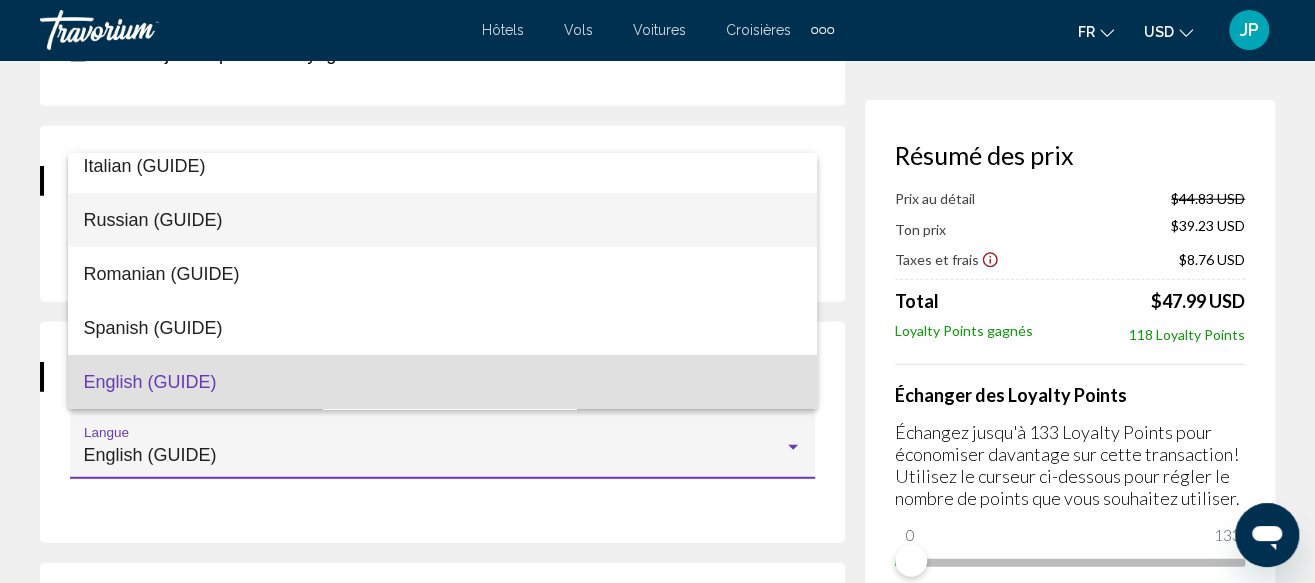 scroll, scrollTop: 0, scrollLeft: 0, axis: both 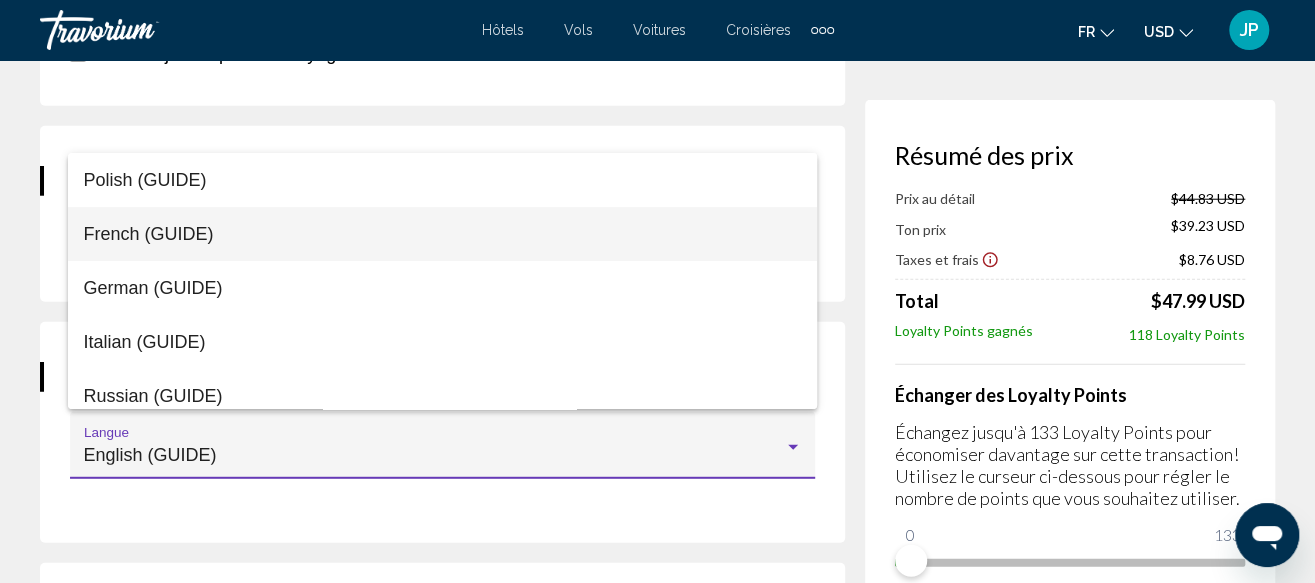 click on "French (GUIDE)" at bounding box center [443, 234] 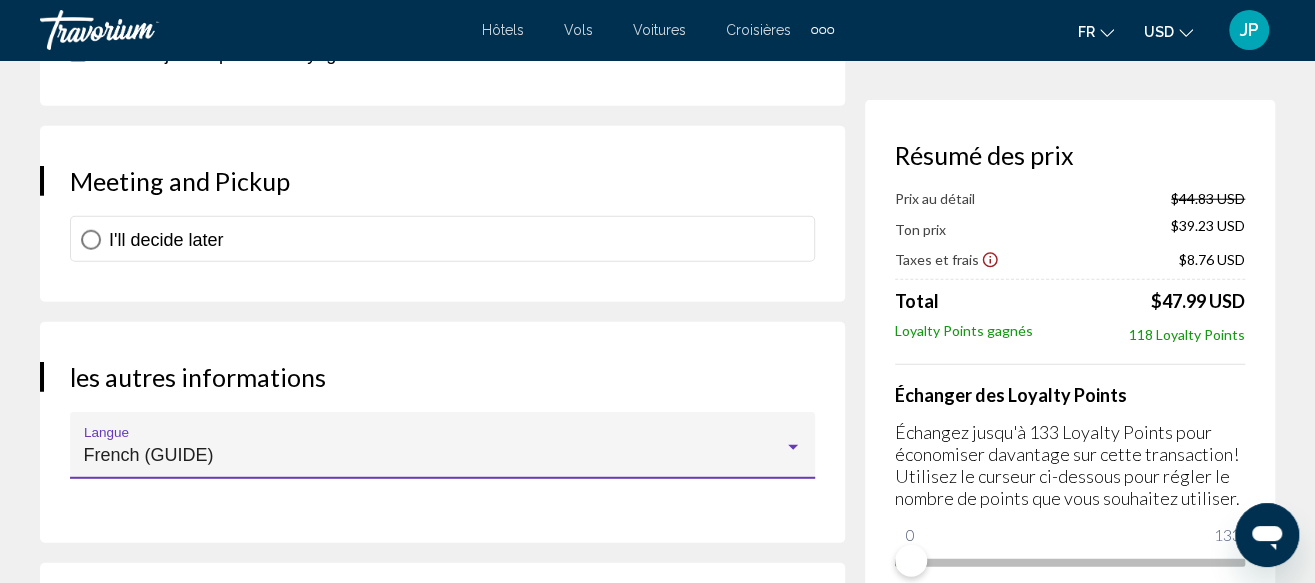 click at bounding box center (91, 240) 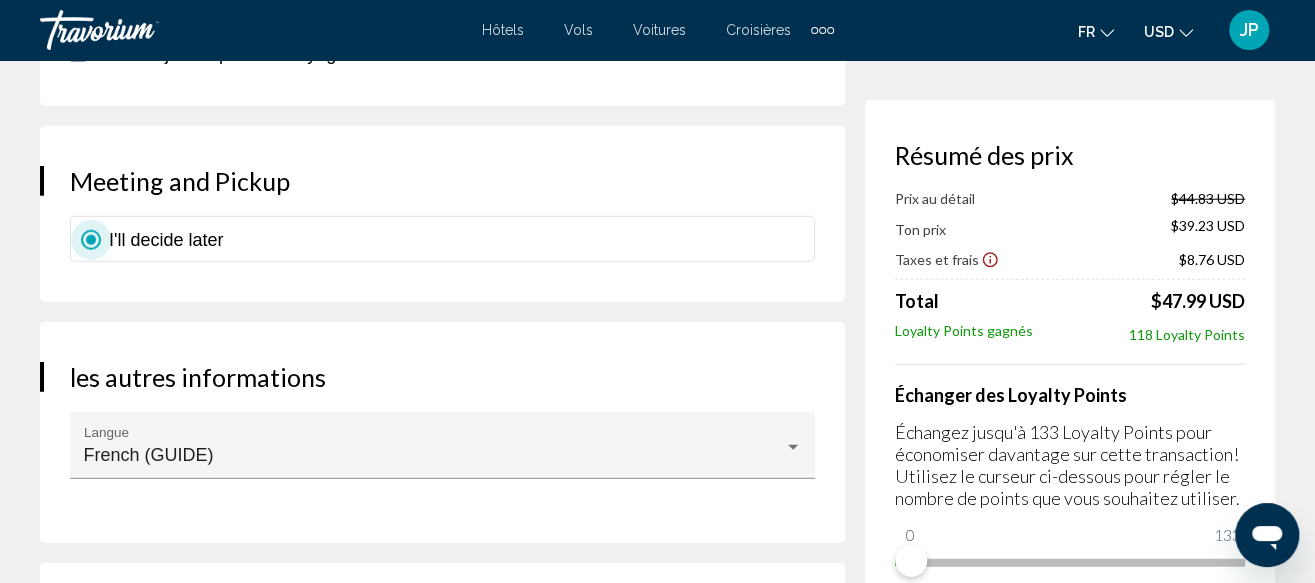 scroll, scrollTop: 3000, scrollLeft: 0, axis: vertical 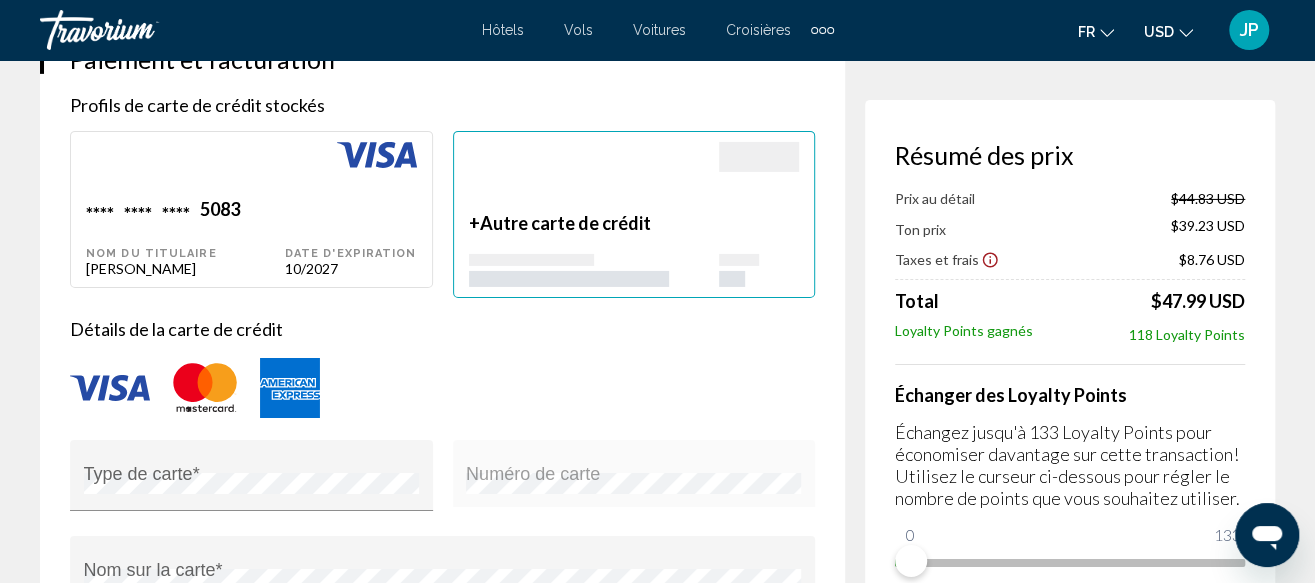 click on "Nom du titulaire" at bounding box center [185, 253] 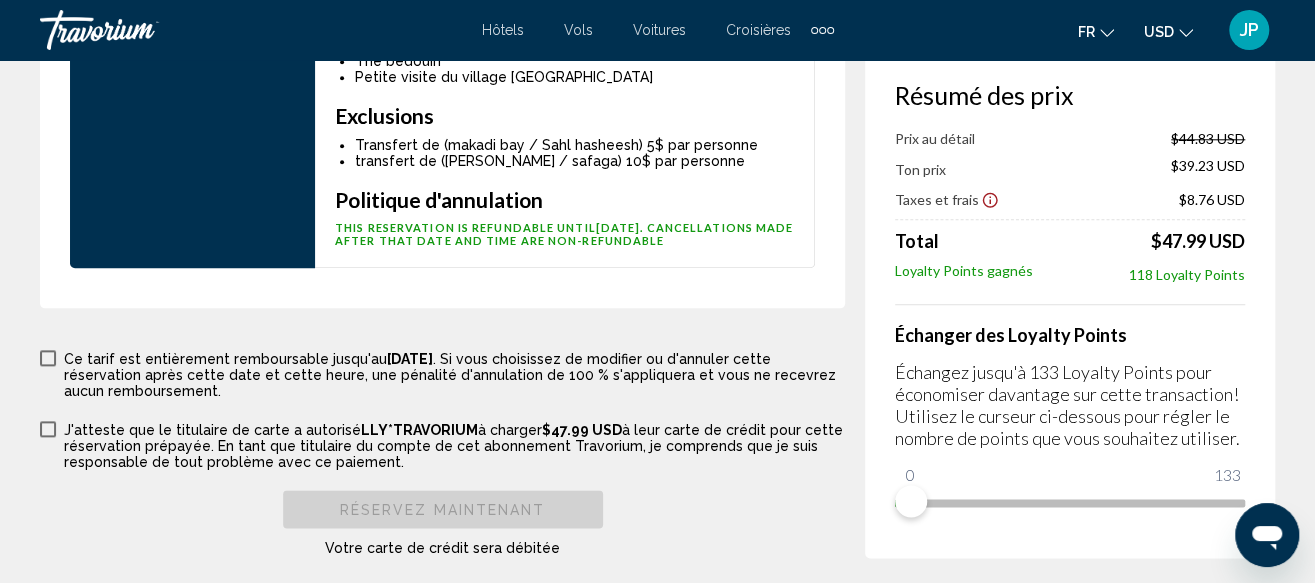 scroll, scrollTop: 5000, scrollLeft: 0, axis: vertical 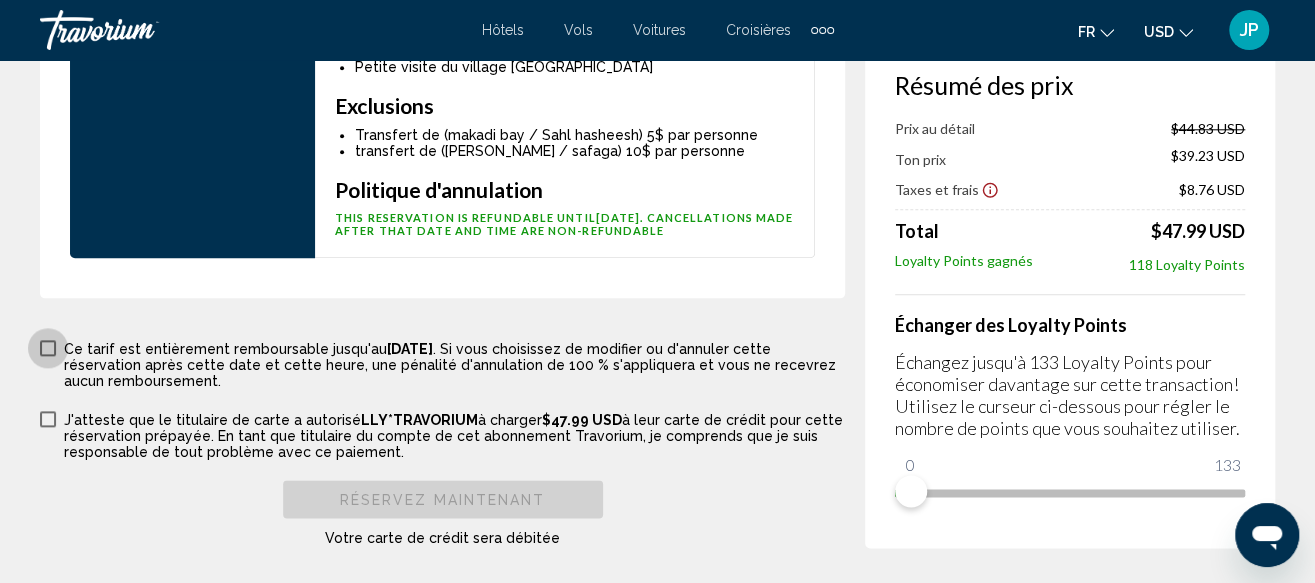 click at bounding box center (48, 348) 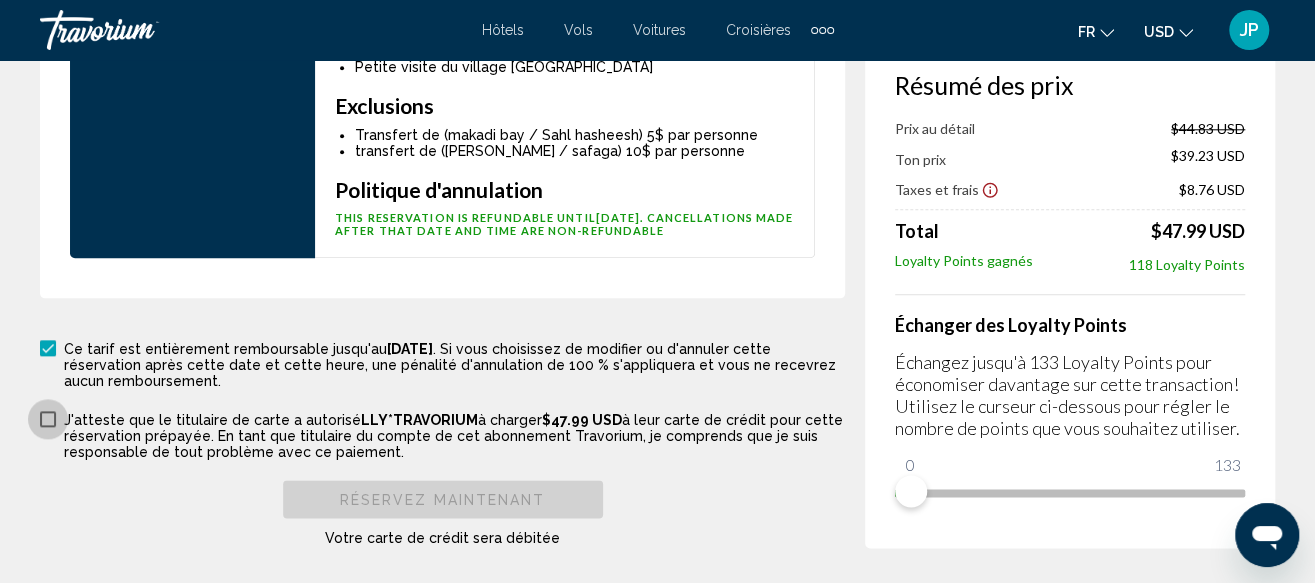 click at bounding box center [48, 419] 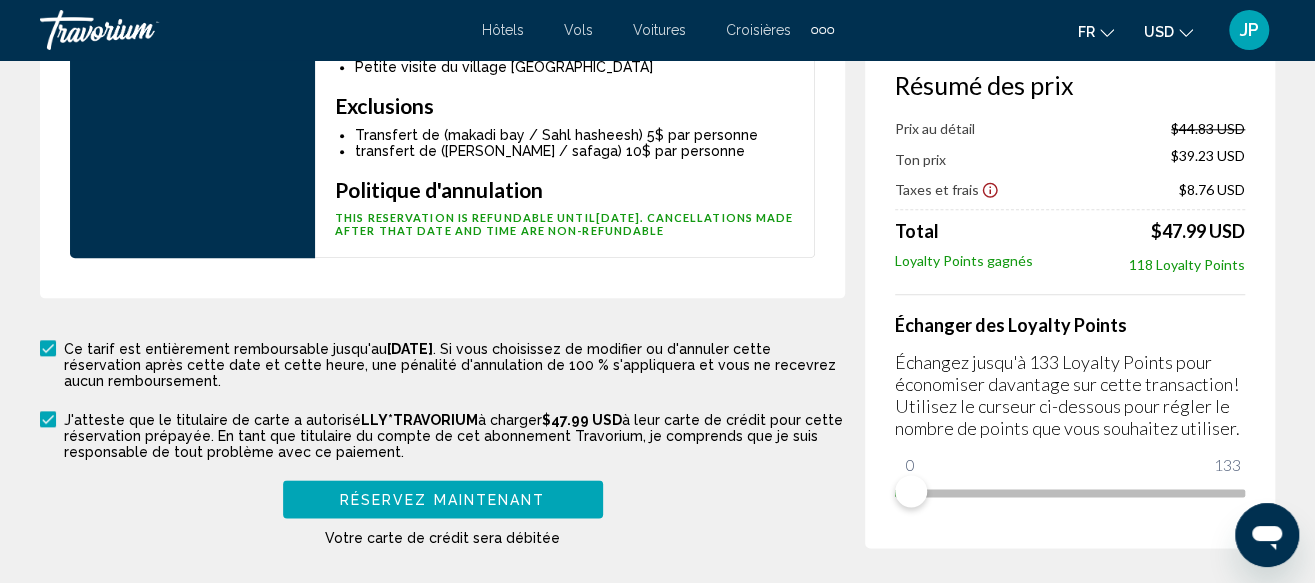 click on "Réservez maintenant" at bounding box center (443, 500) 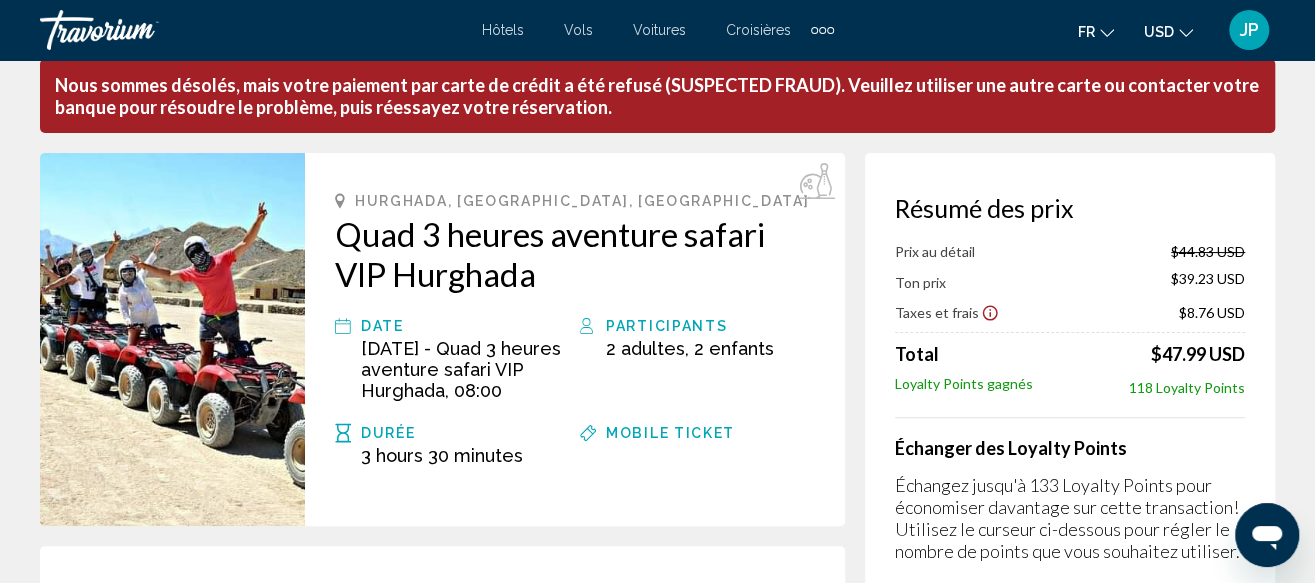 scroll, scrollTop: 0, scrollLeft: 0, axis: both 